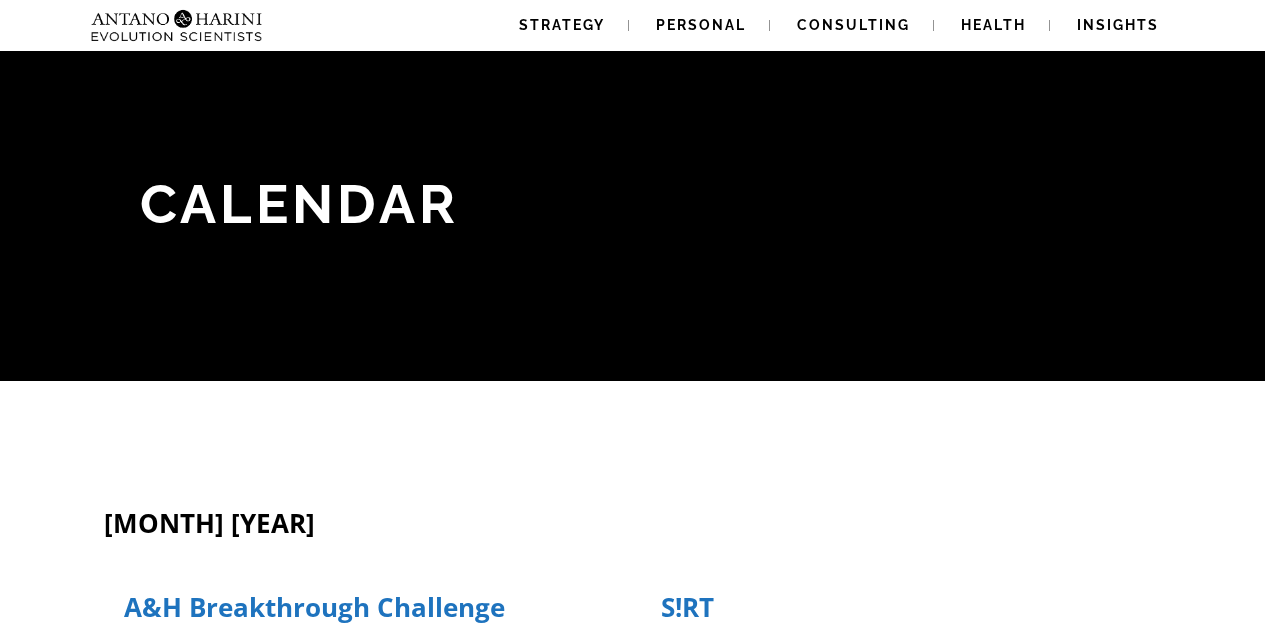 scroll, scrollTop: 176, scrollLeft: 0, axis: vertical 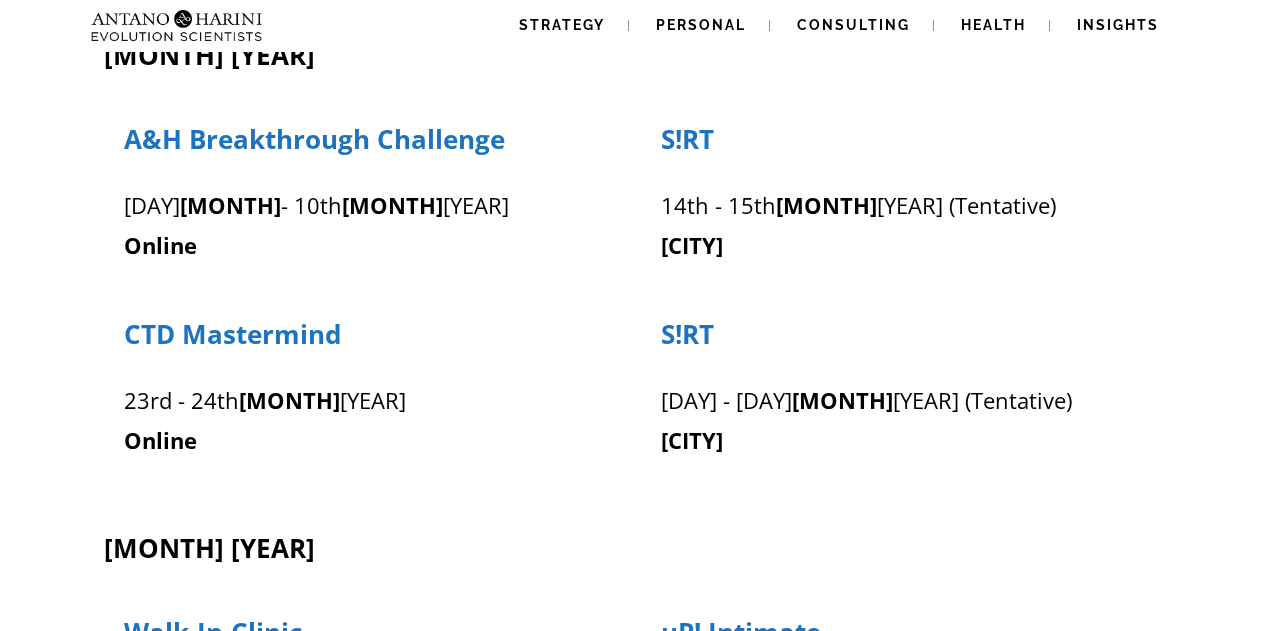 click on "CTD Mastermind" at bounding box center (232, 334) 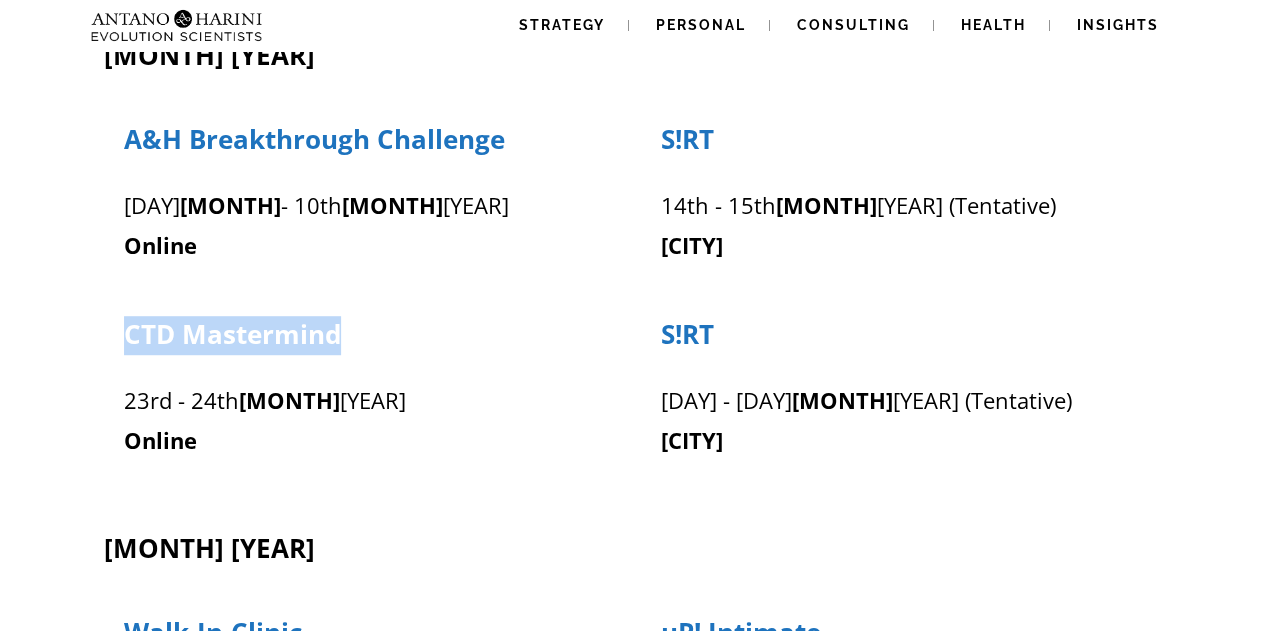 drag, startPoint x: 340, startPoint y: 335, endPoint x: 124, endPoint y: 336, distance: 216.00232 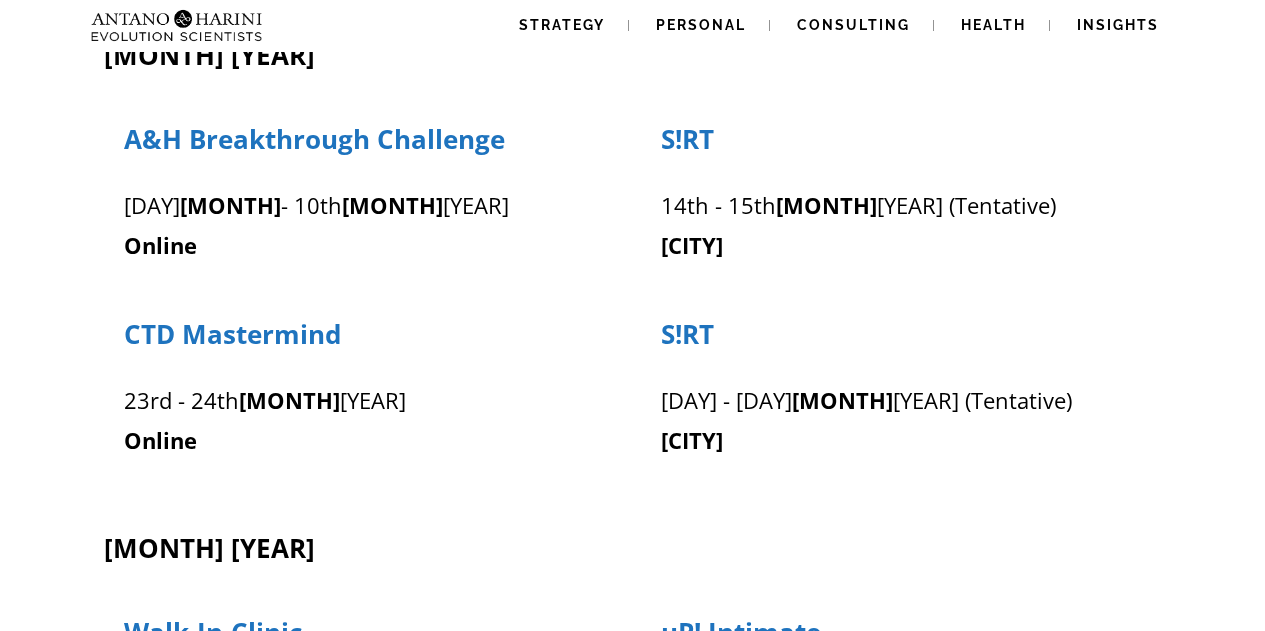 click on "S!RT" at bounding box center (687, 334) 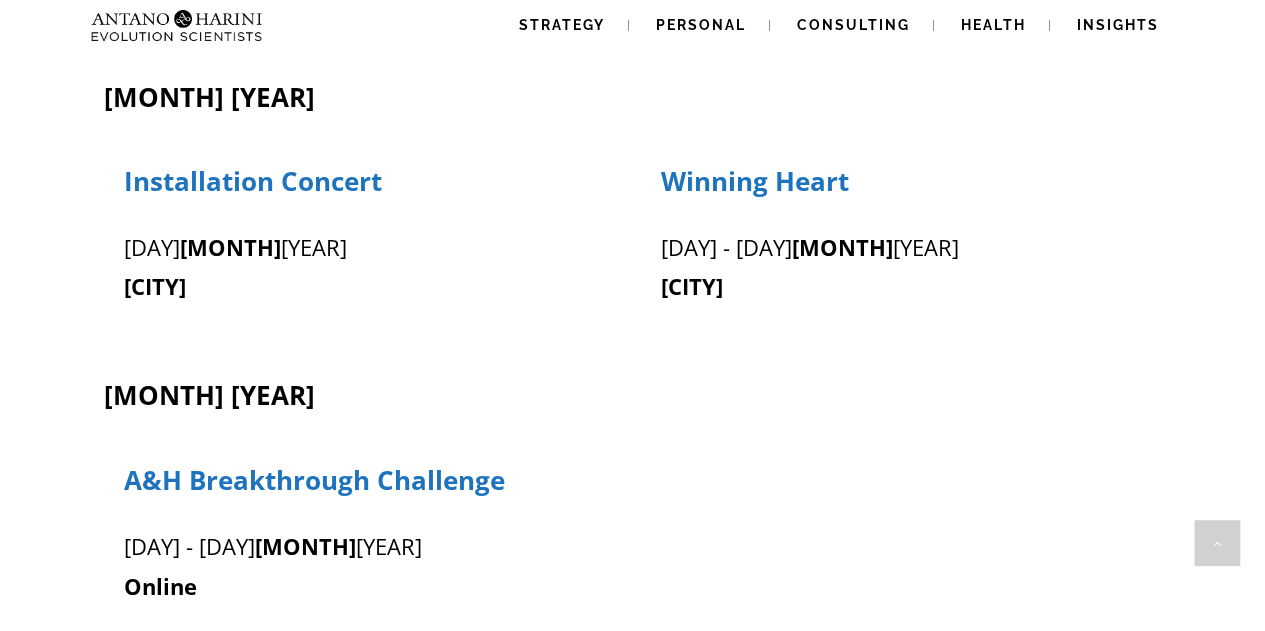 scroll, scrollTop: 1396, scrollLeft: 0, axis: vertical 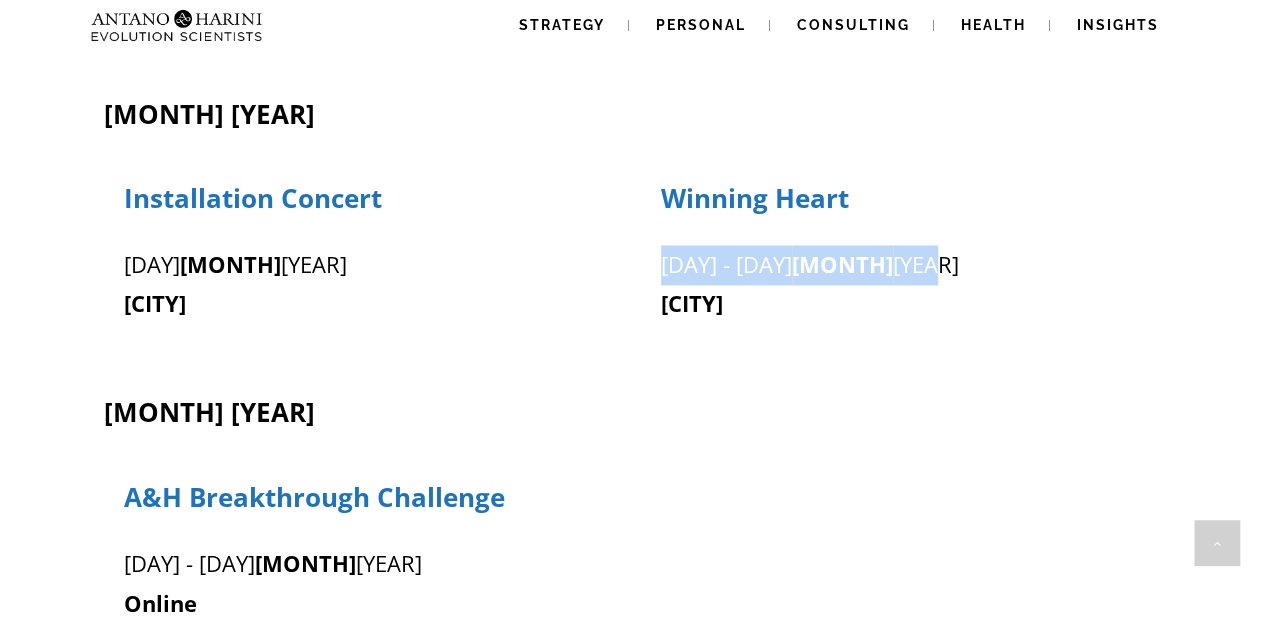 drag, startPoint x: 661, startPoint y: 268, endPoint x: 850, endPoint y: 268, distance: 189 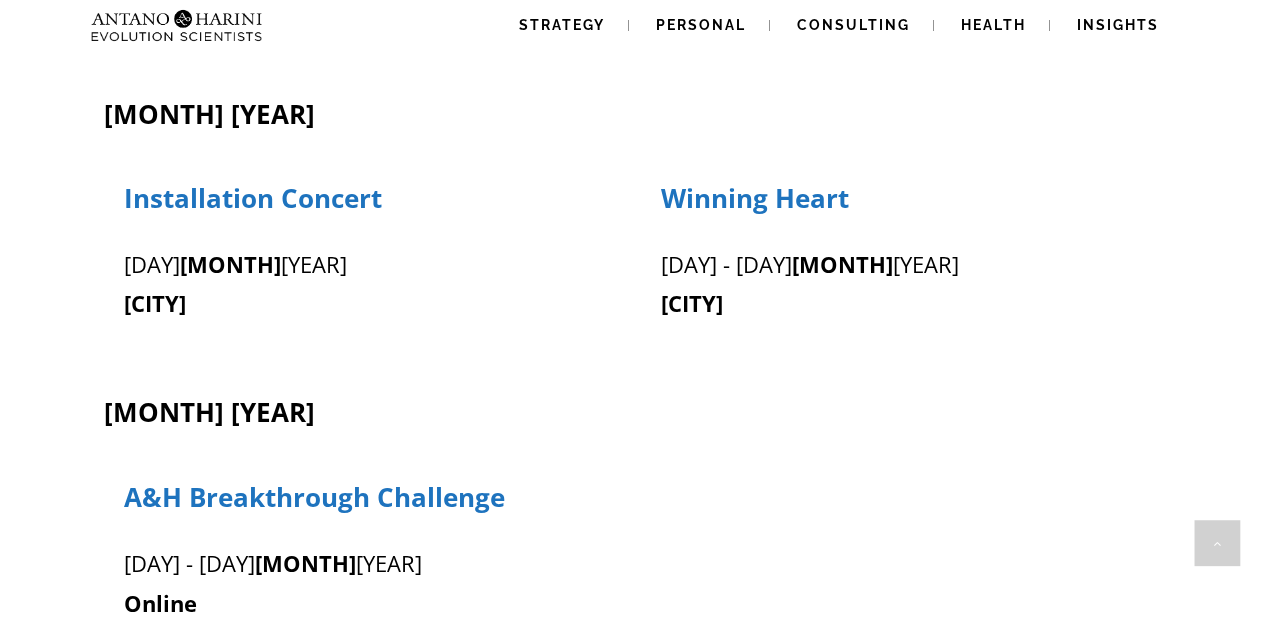 click on "Winning Heart" at bounding box center (755, 198) 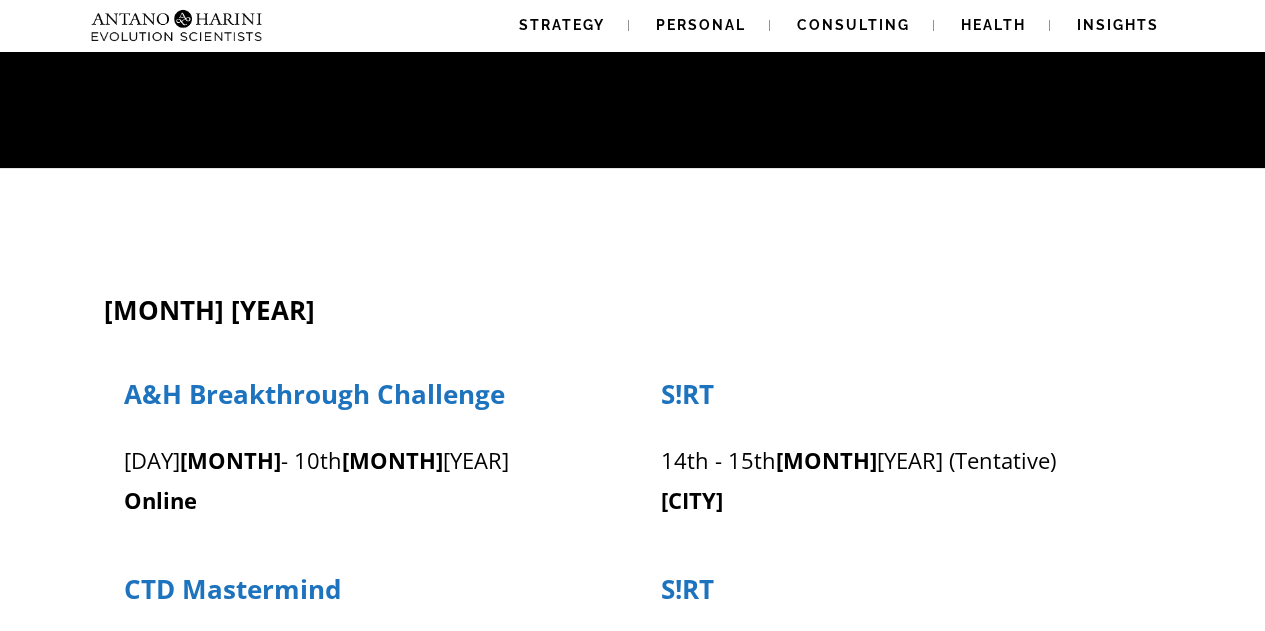 scroll, scrollTop: 0, scrollLeft: 0, axis: both 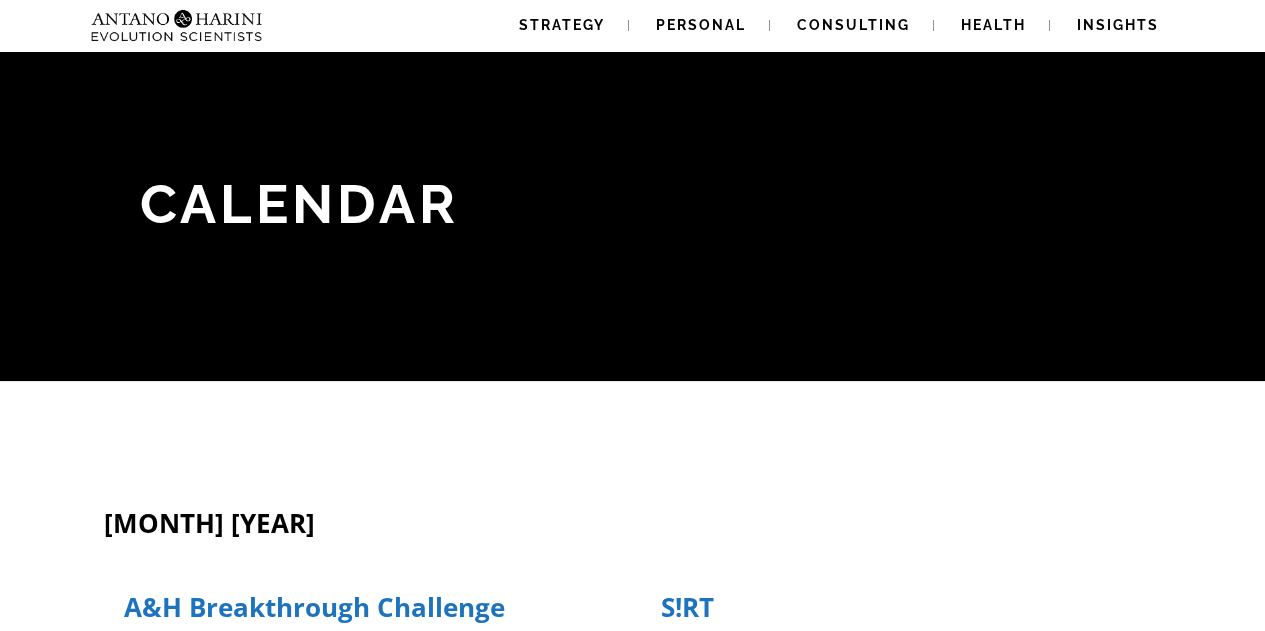 click at bounding box center [137, 25] 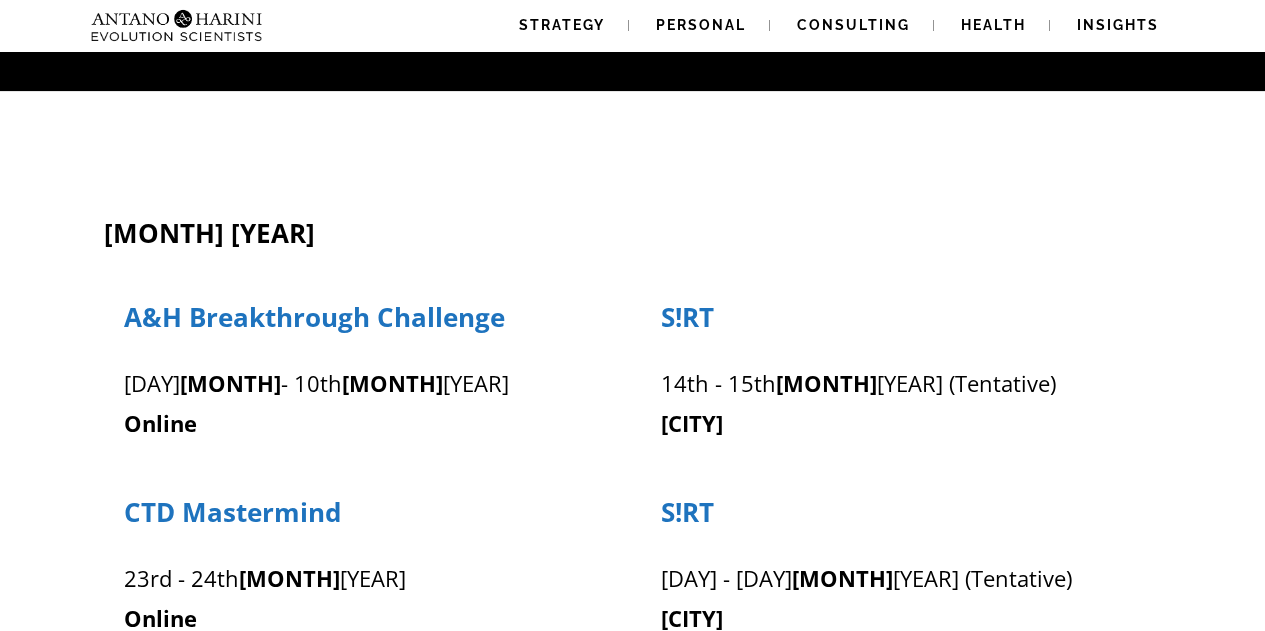 scroll, scrollTop: 422, scrollLeft: 0, axis: vertical 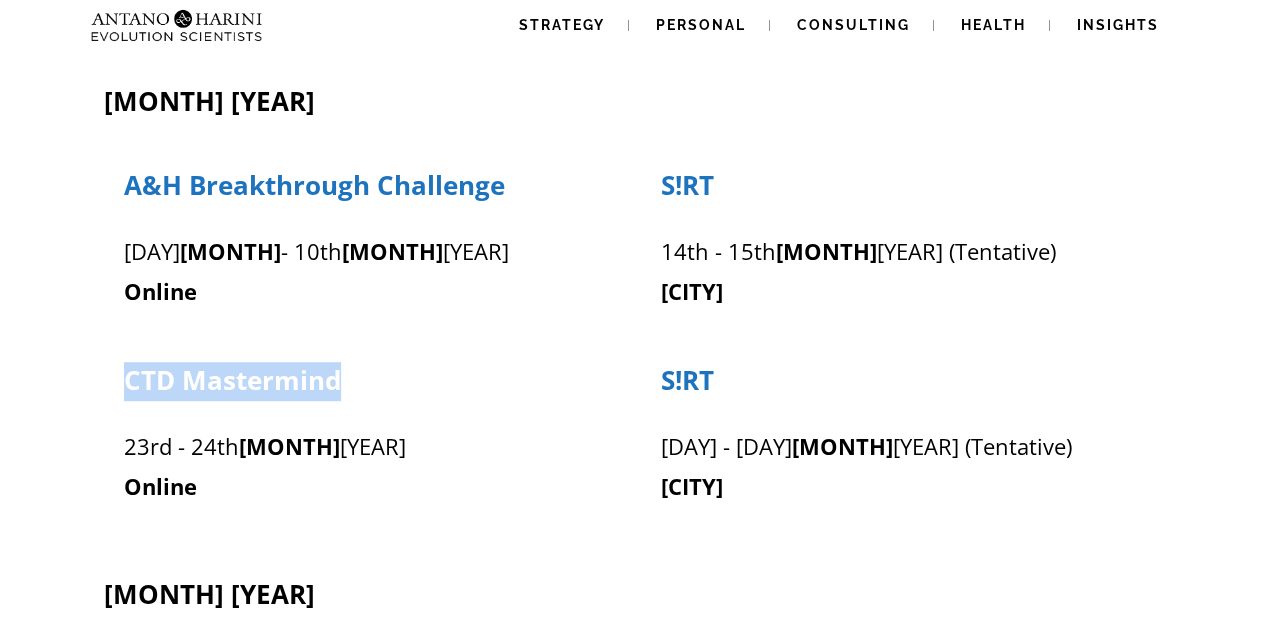 drag, startPoint x: 341, startPoint y: 380, endPoint x: 122, endPoint y: 382, distance: 219.00912 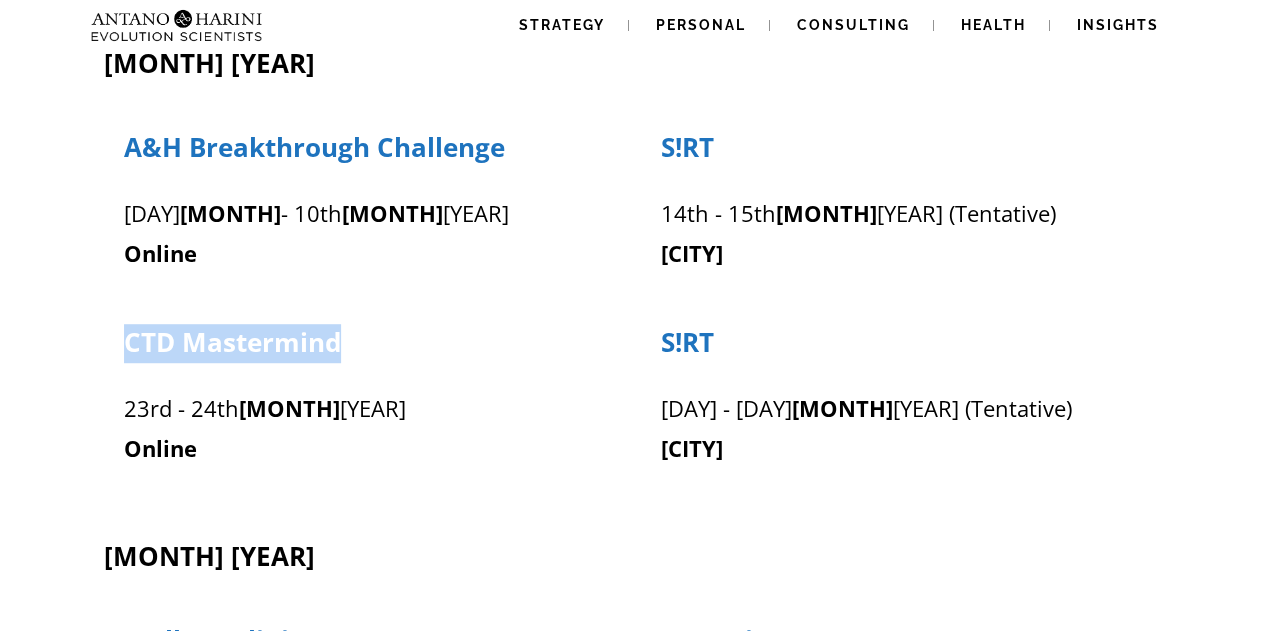 scroll, scrollTop: 456, scrollLeft: 0, axis: vertical 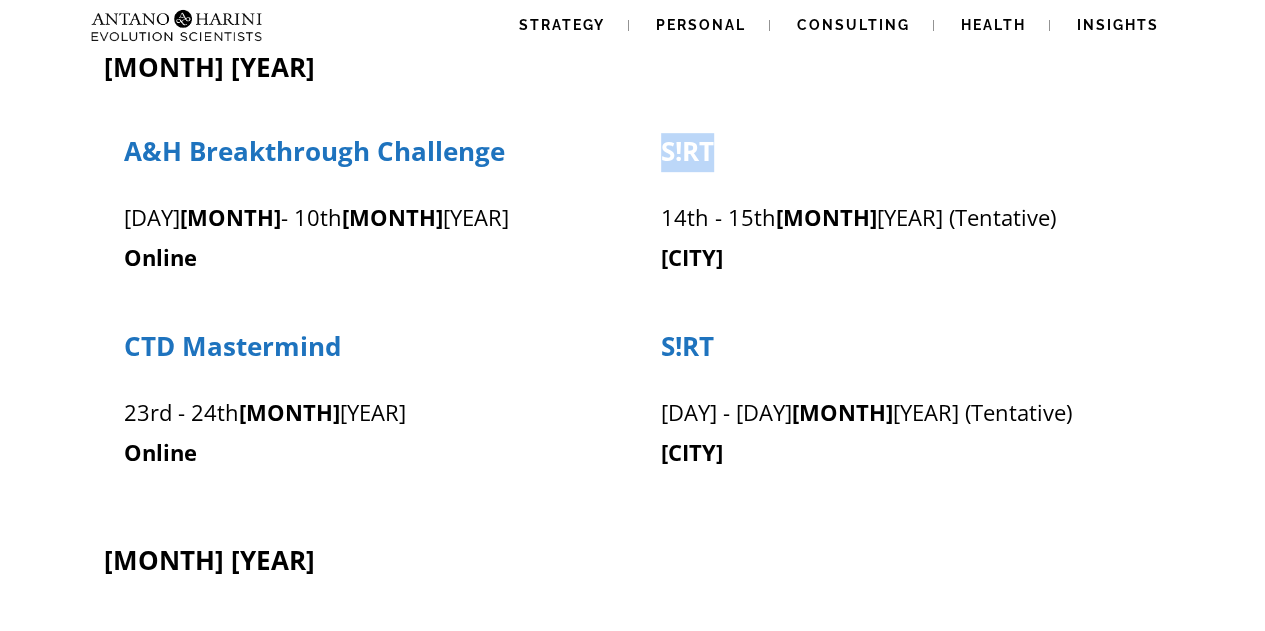 drag, startPoint x: 712, startPoint y: 149, endPoint x: 654, endPoint y: 147, distance: 58.034473 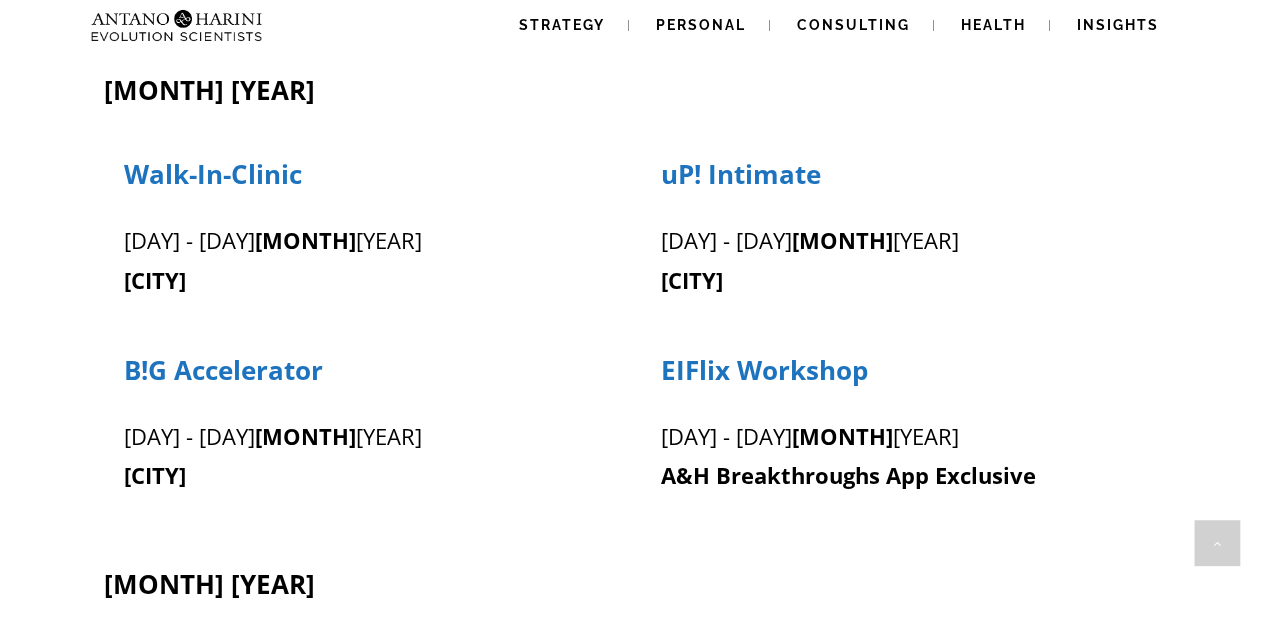 scroll, scrollTop: 928, scrollLeft: 0, axis: vertical 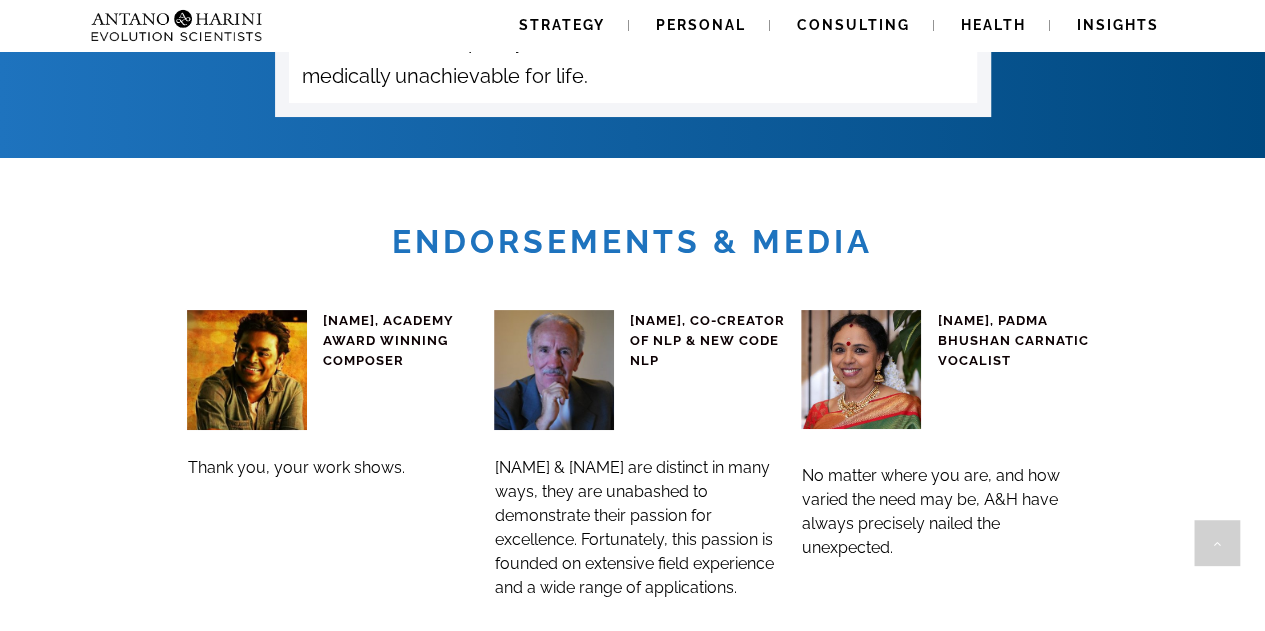 click on "Insights" at bounding box center [1118, 25] 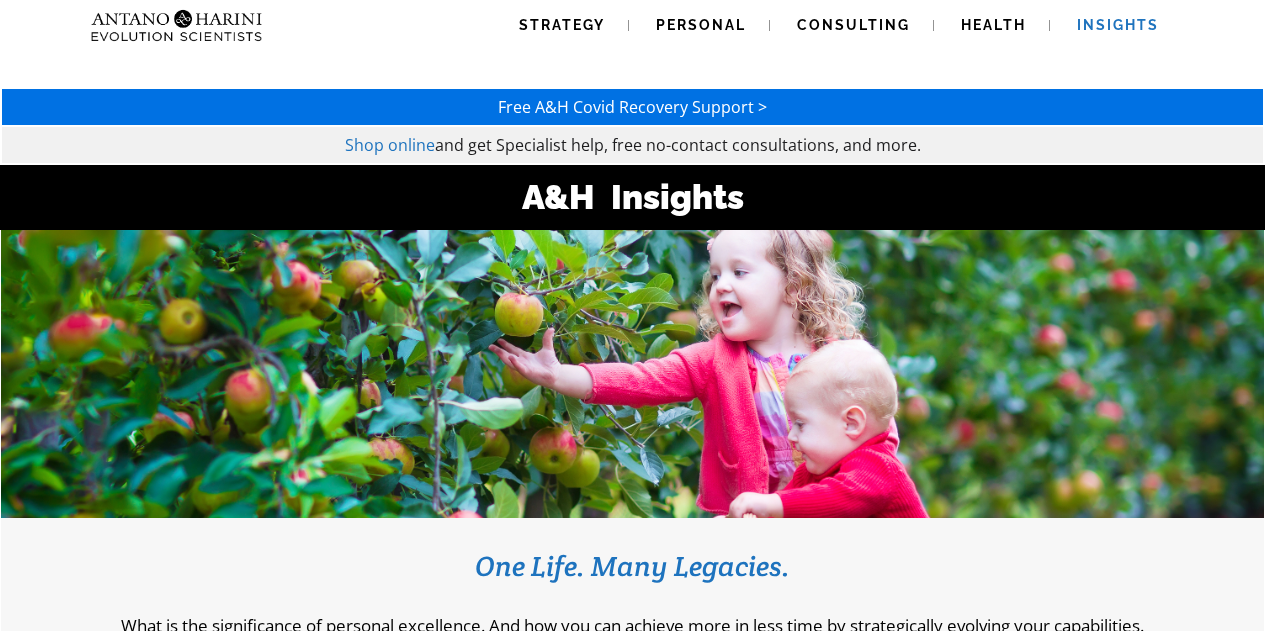 scroll, scrollTop: 23, scrollLeft: 0, axis: vertical 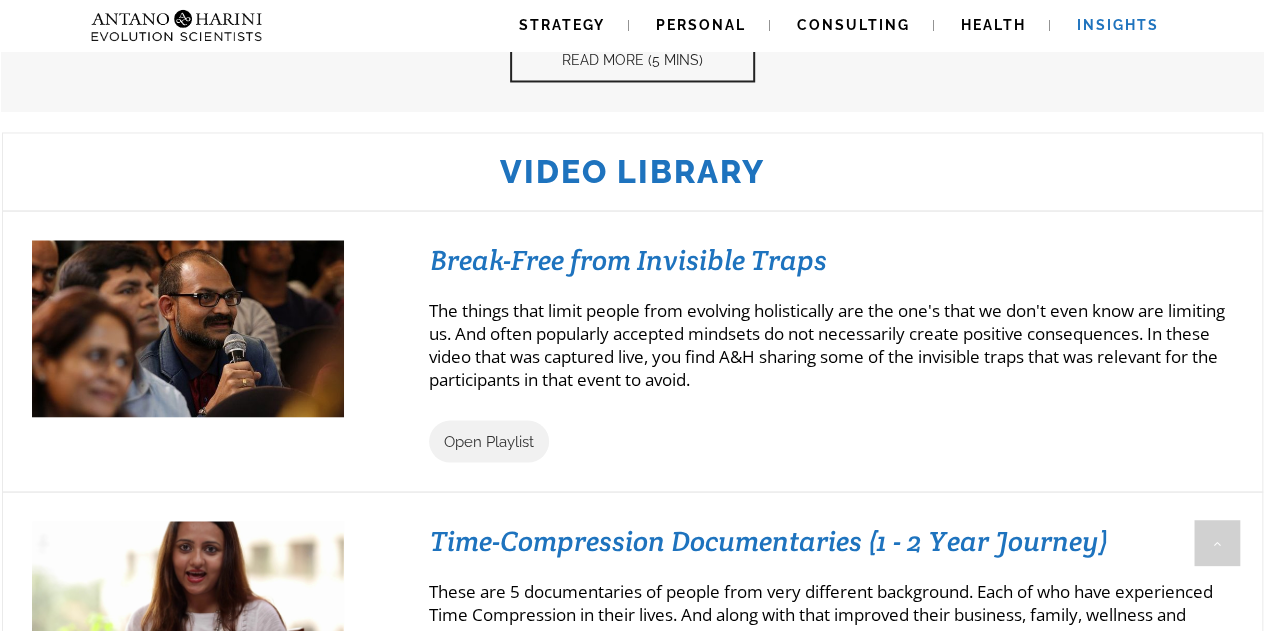 click at bounding box center [137, 25] 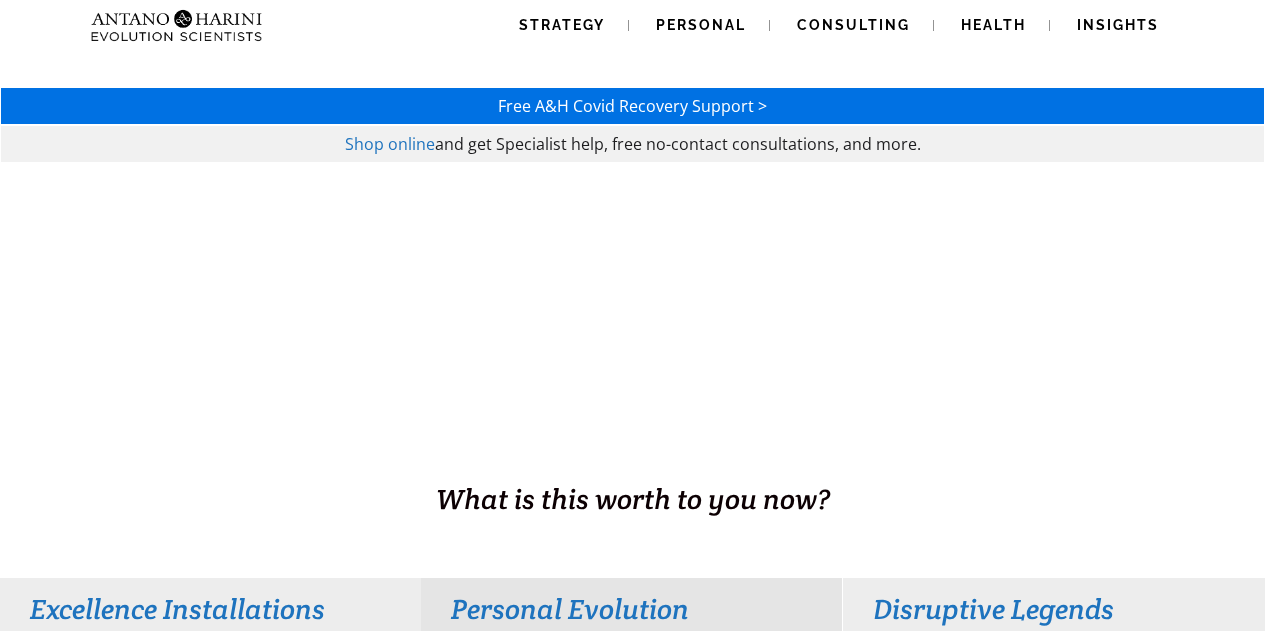 scroll, scrollTop: 0, scrollLeft: 0, axis: both 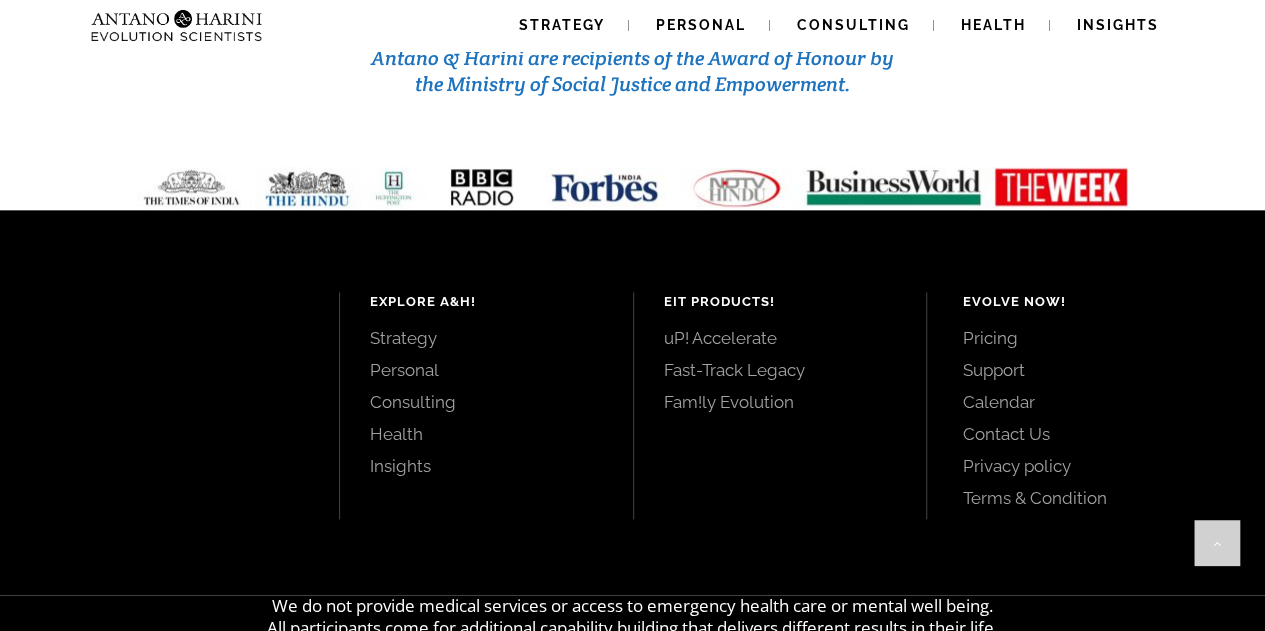 click on "Pricing" at bounding box center (1091, 338) 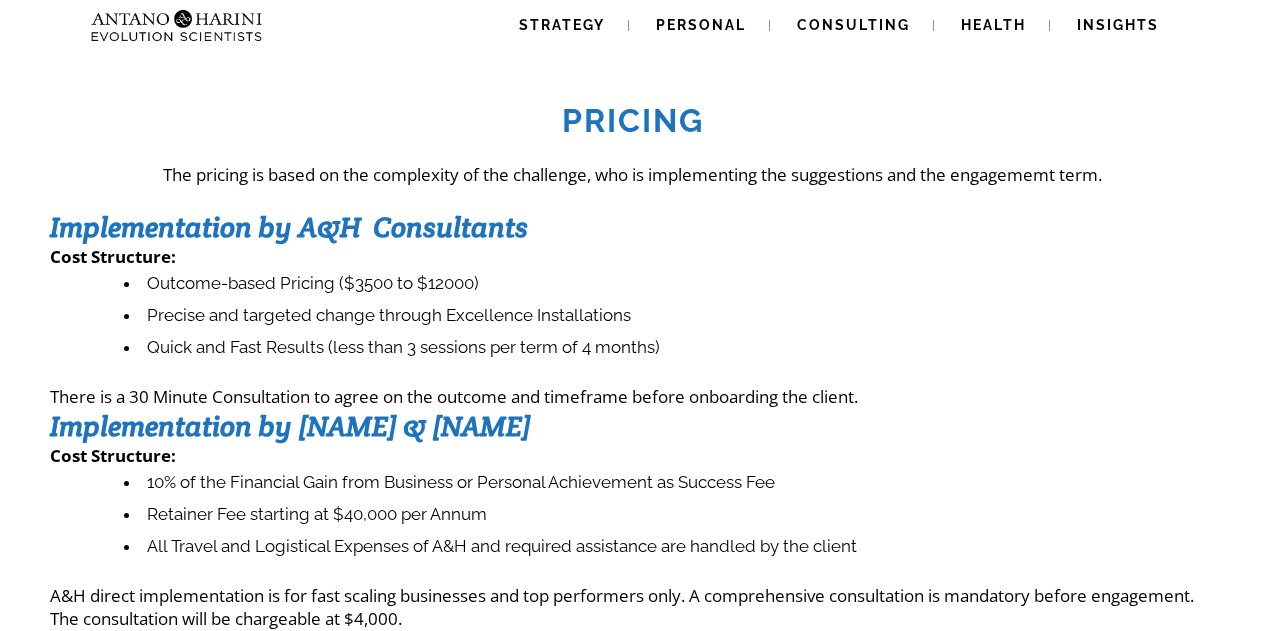 scroll, scrollTop: 0, scrollLeft: 0, axis: both 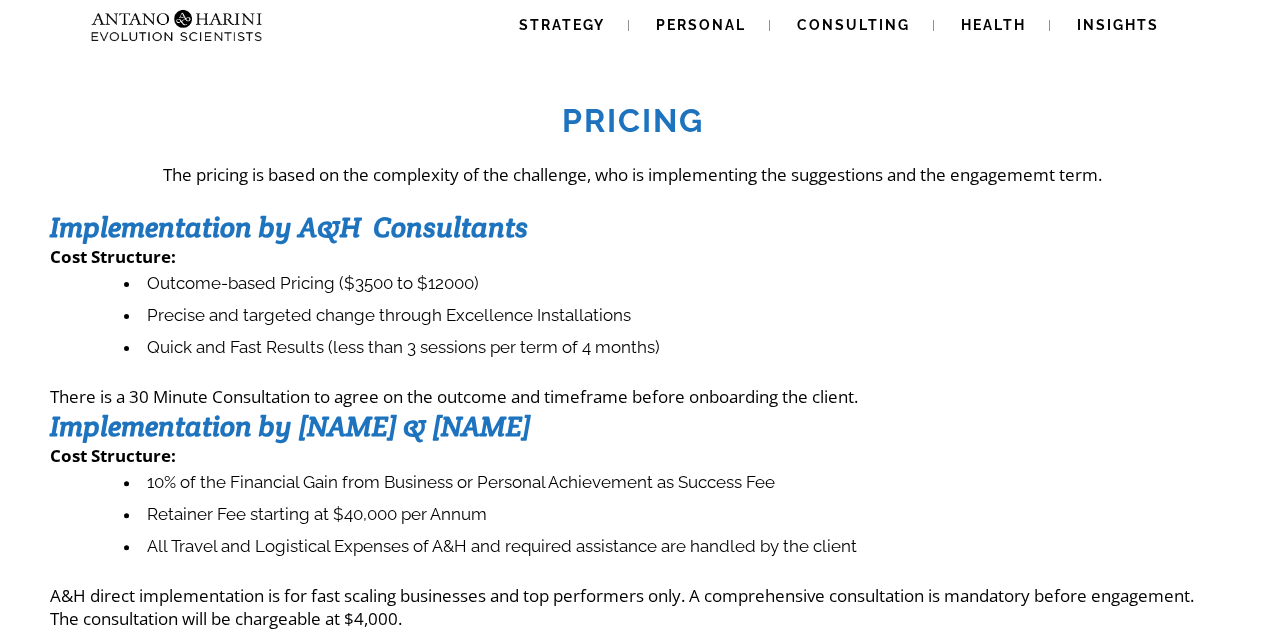 click on "Personal" at bounding box center [701, 25] 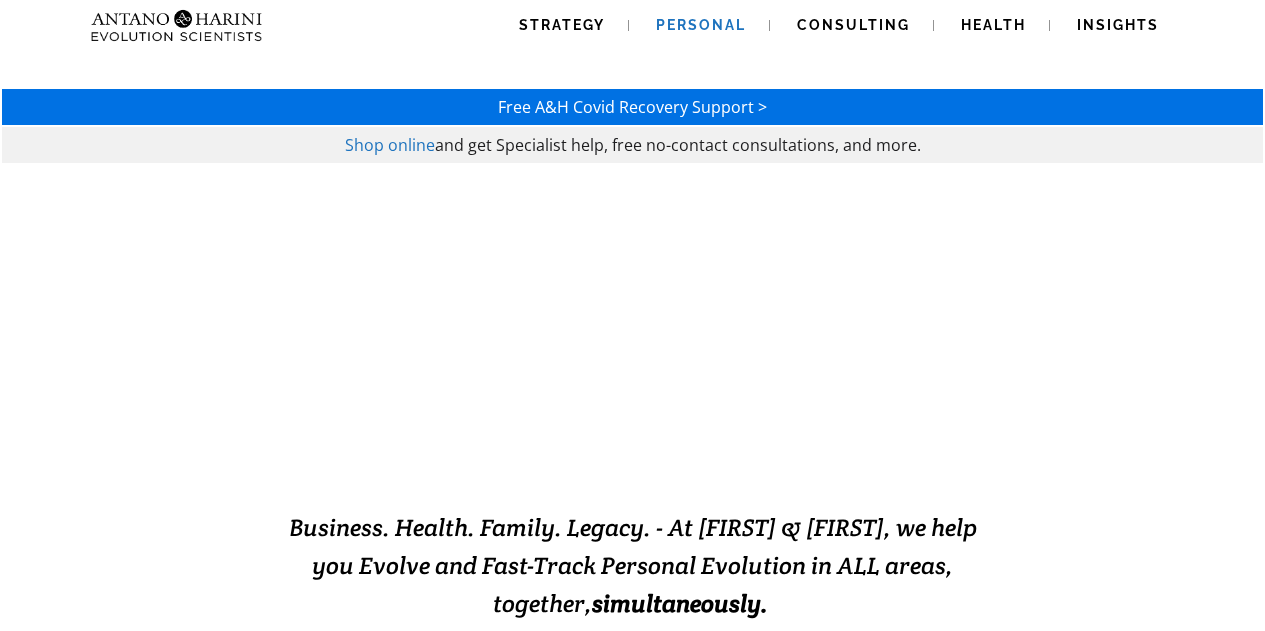 scroll, scrollTop: 0, scrollLeft: 0, axis: both 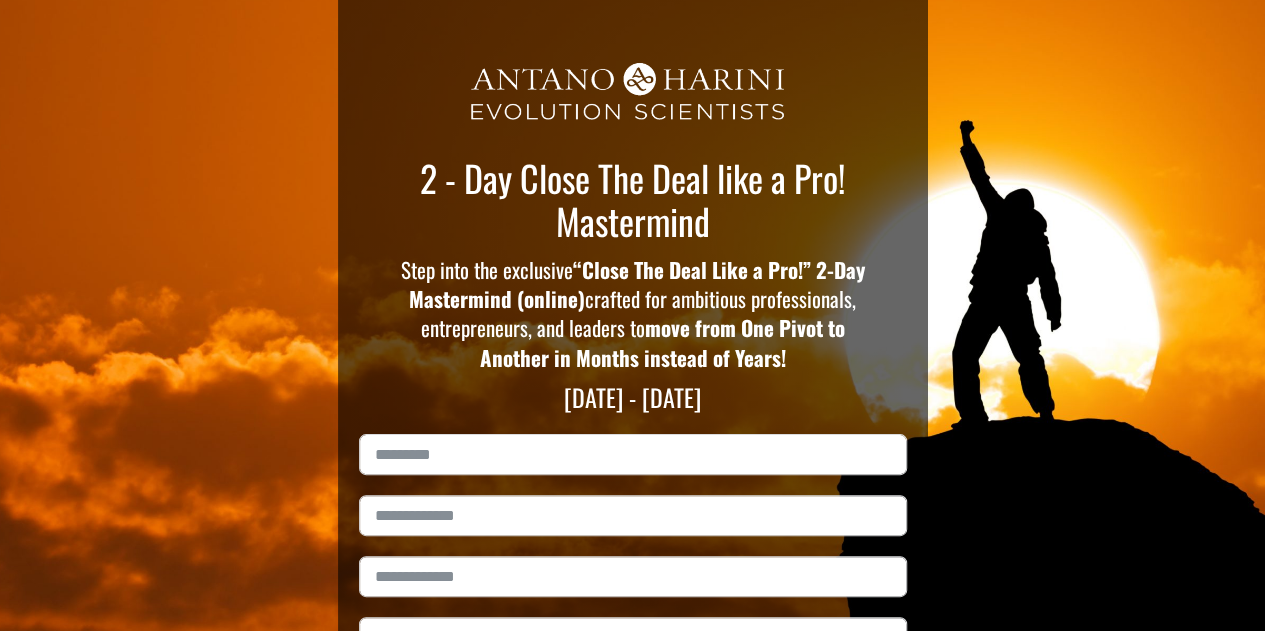 click on "2 - Day Close The Deal like a Pro! Mastermind Step into the exclusive “Close The Deal Like a Pro!” 2-Day Mastermind (online) crafted for ambitious professionals, entrepreneurs, and leaders to move from One Pivot to Another in Months instead of Years! [DATE] - [DATE]
[CTD] mastermind [YEAR] Δ Submit Form
100% Secure. We Never Share Your [EMAIL].
Copyright [YEAR]. All Rights Reserved   Privacy  Policy  |  Term s of service" at bounding box center [632, 450] 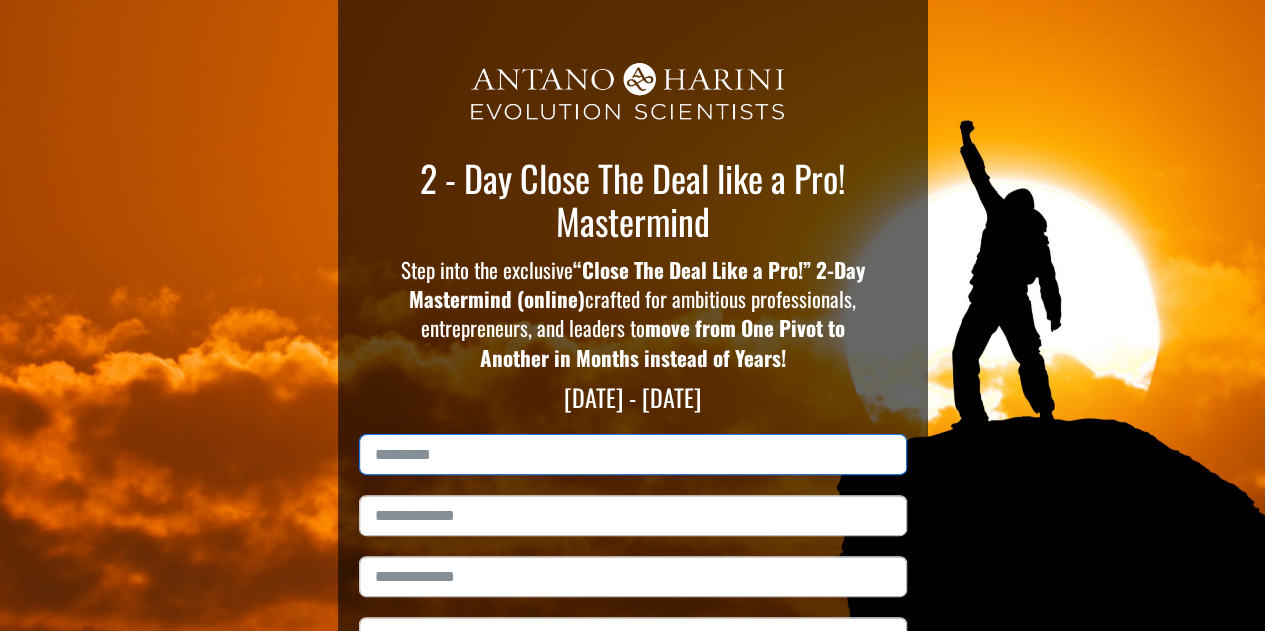 click at bounding box center (633, 454) 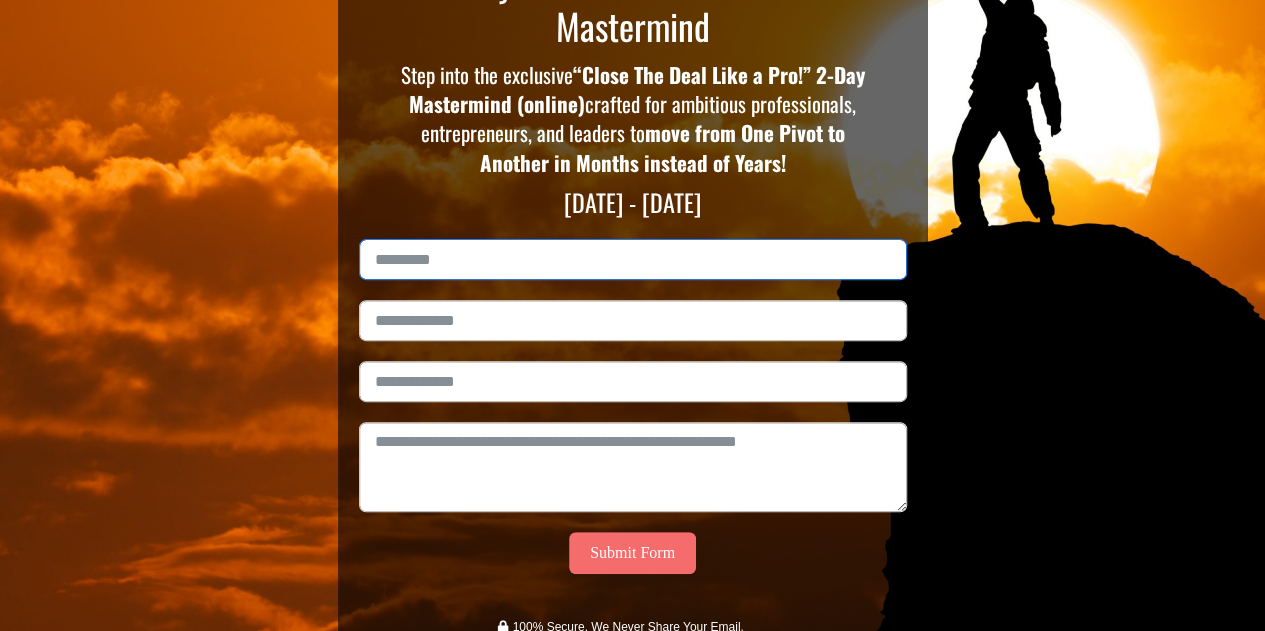 scroll, scrollTop: 238, scrollLeft: 0, axis: vertical 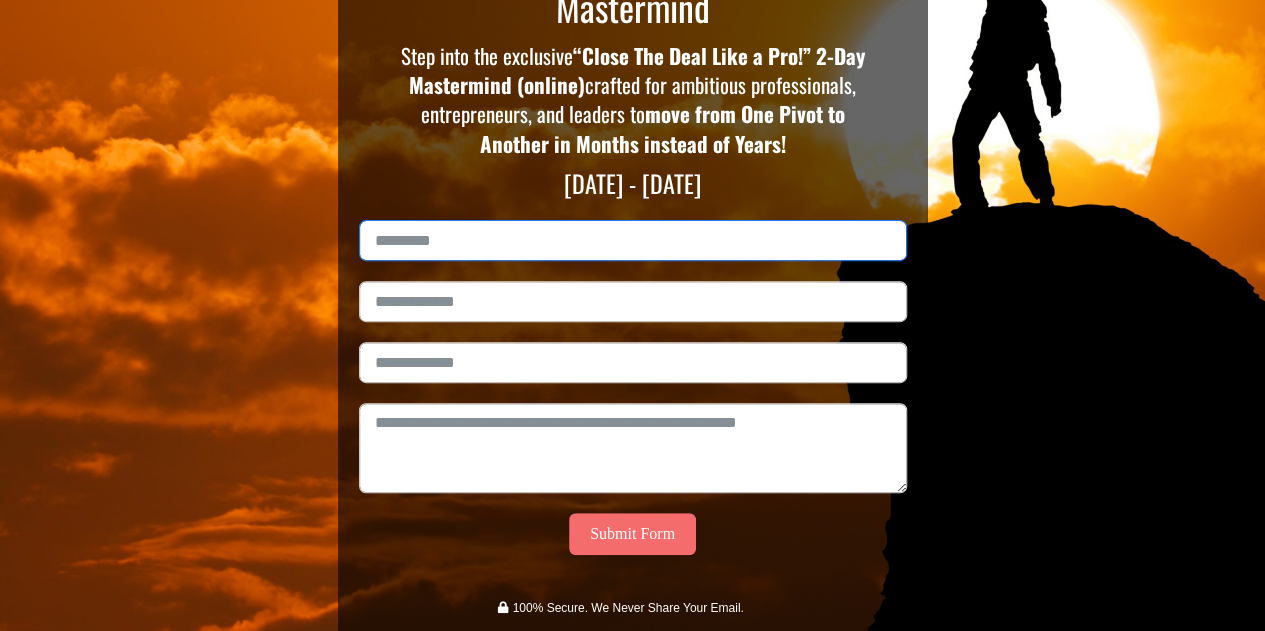 click at bounding box center (633, 240) 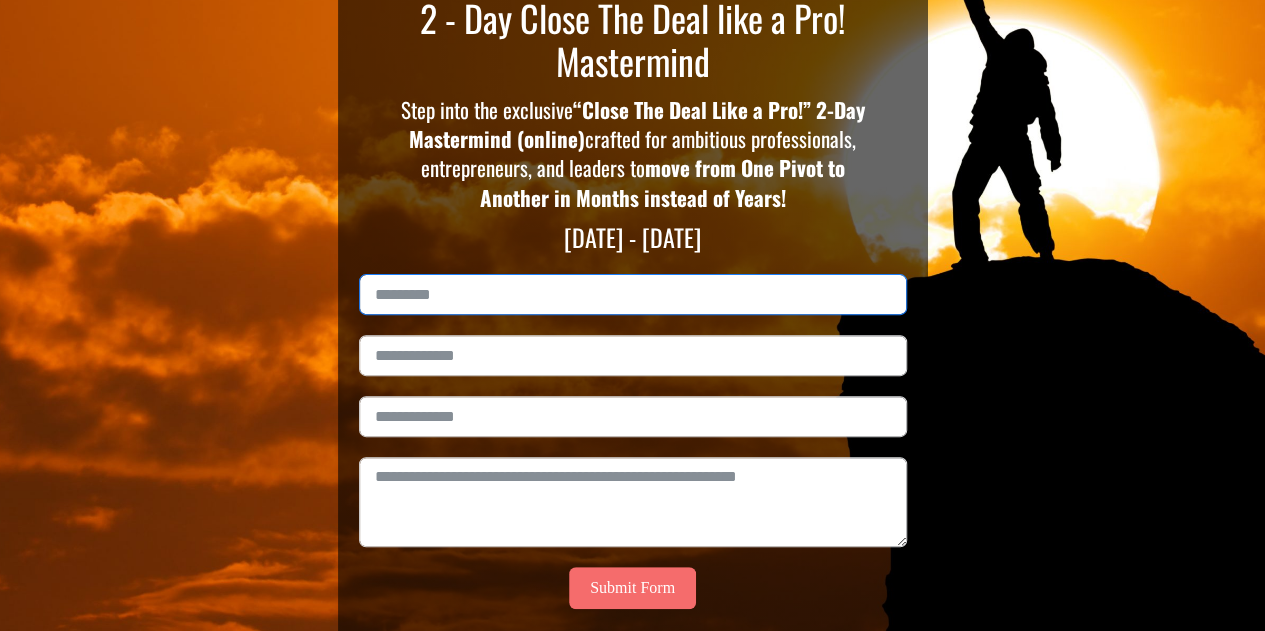 scroll, scrollTop: 186, scrollLeft: 0, axis: vertical 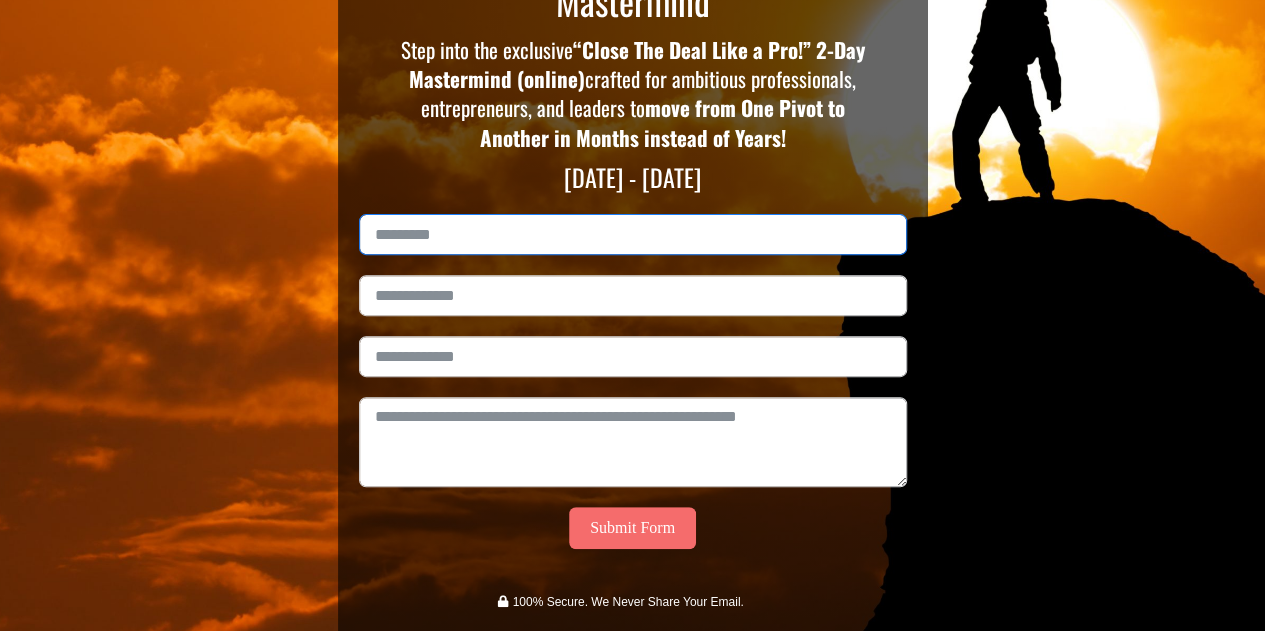 click at bounding box center [633, 234] 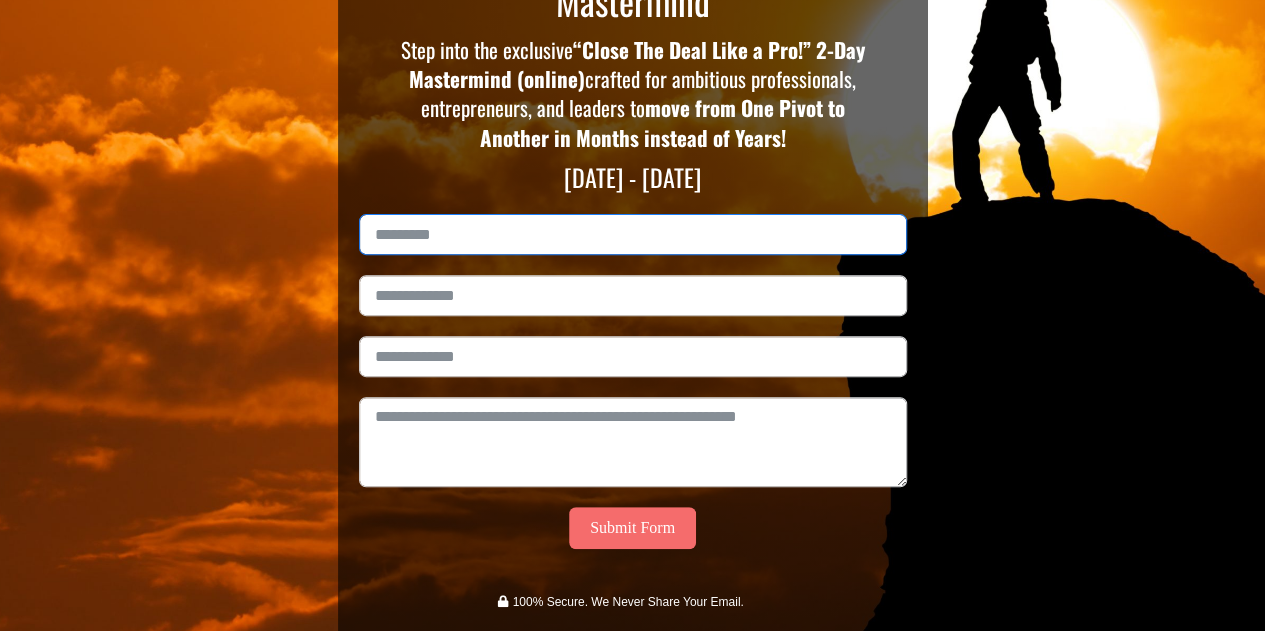 type on "**********" 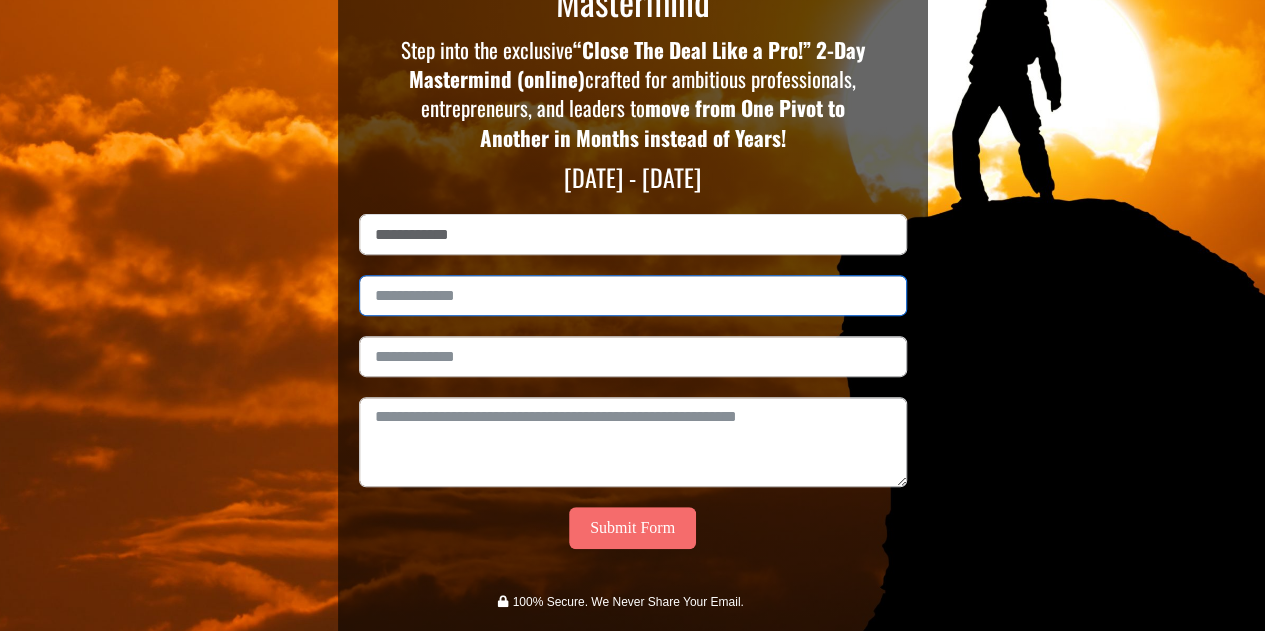 click at bounding box center [633, 295] 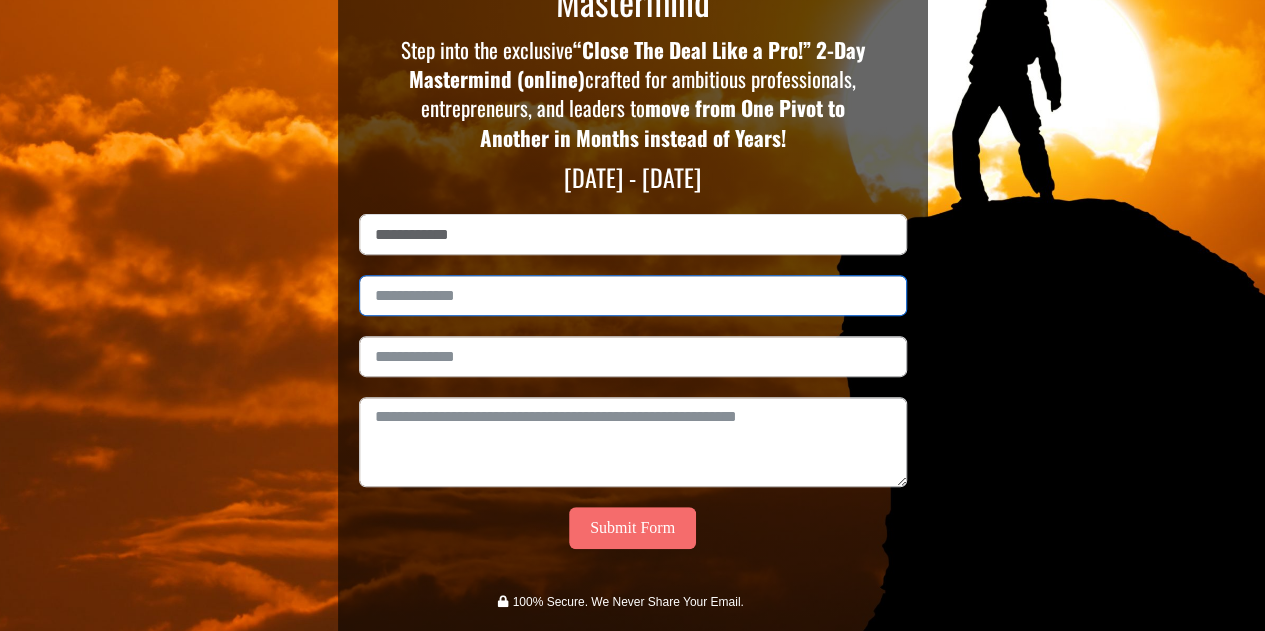 type on "**********" 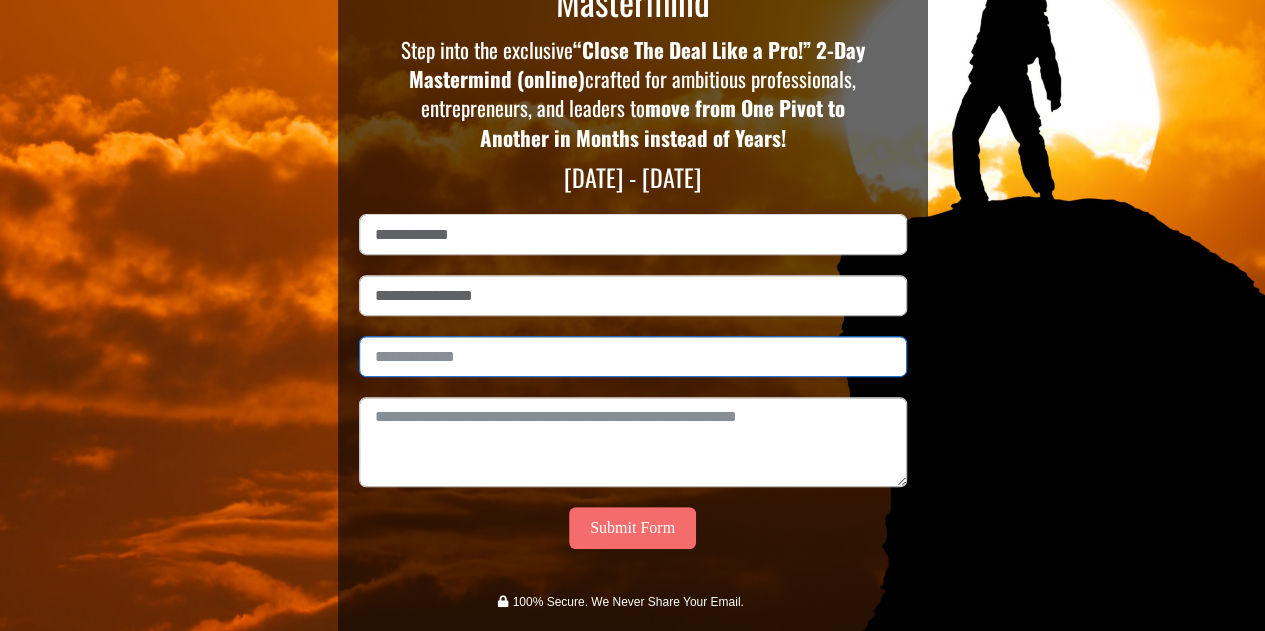 click at bounding box center [633, 356] 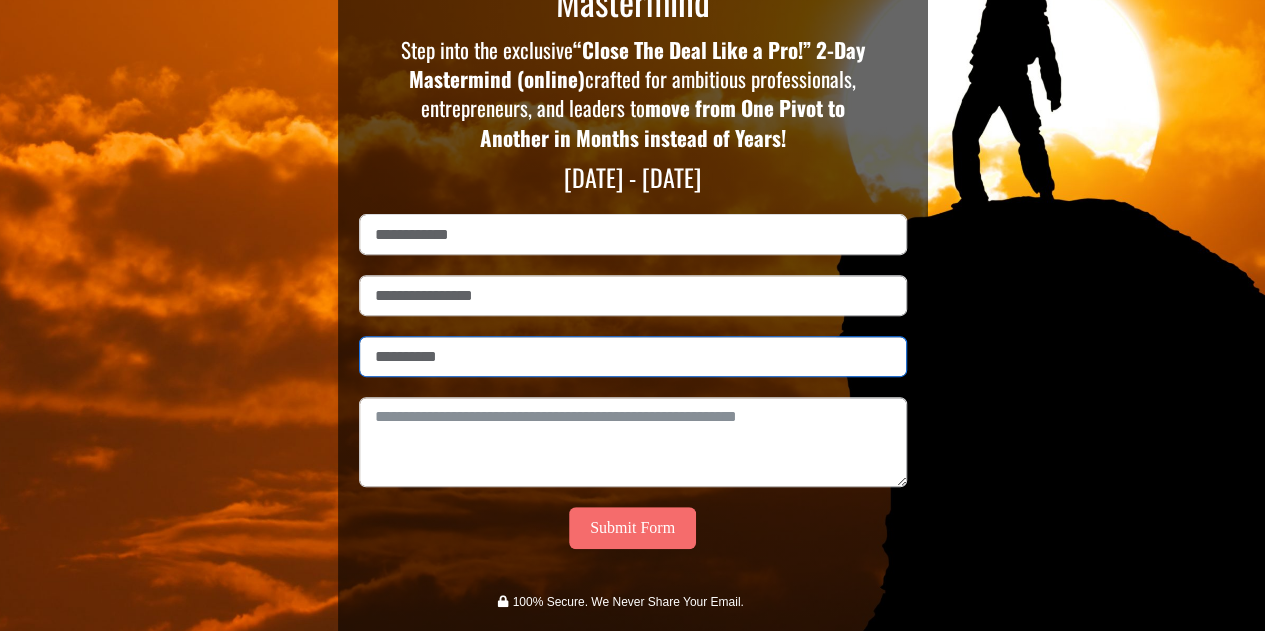 type on "**********" 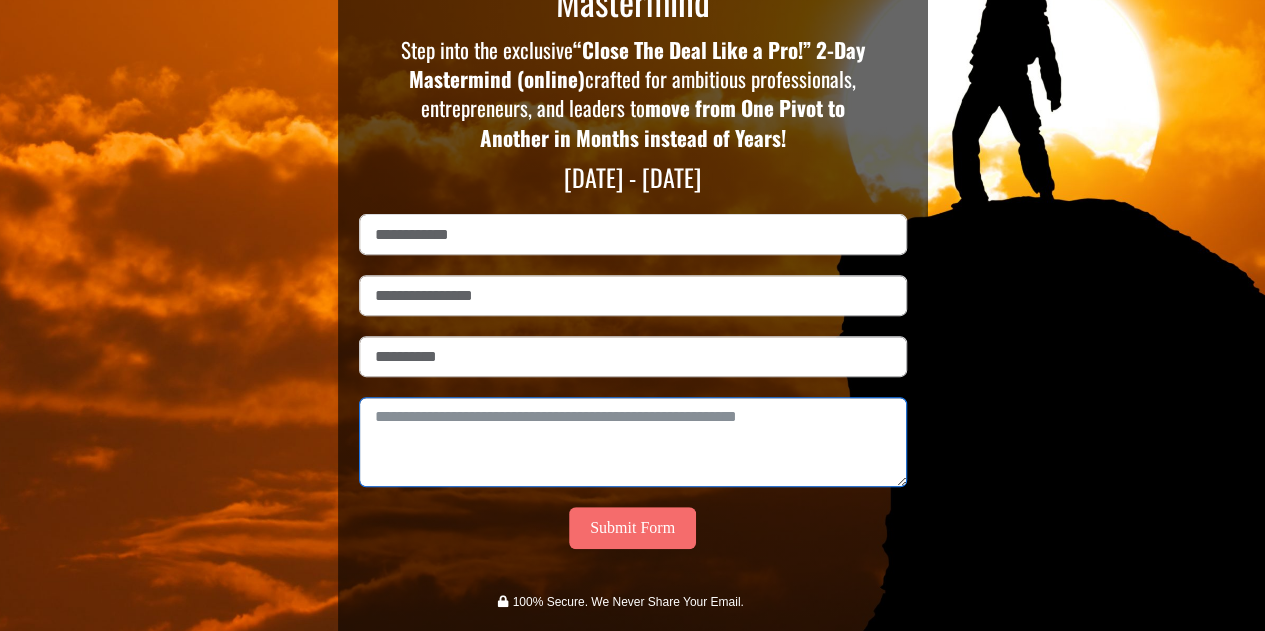 click at bounding box center (633, 442) 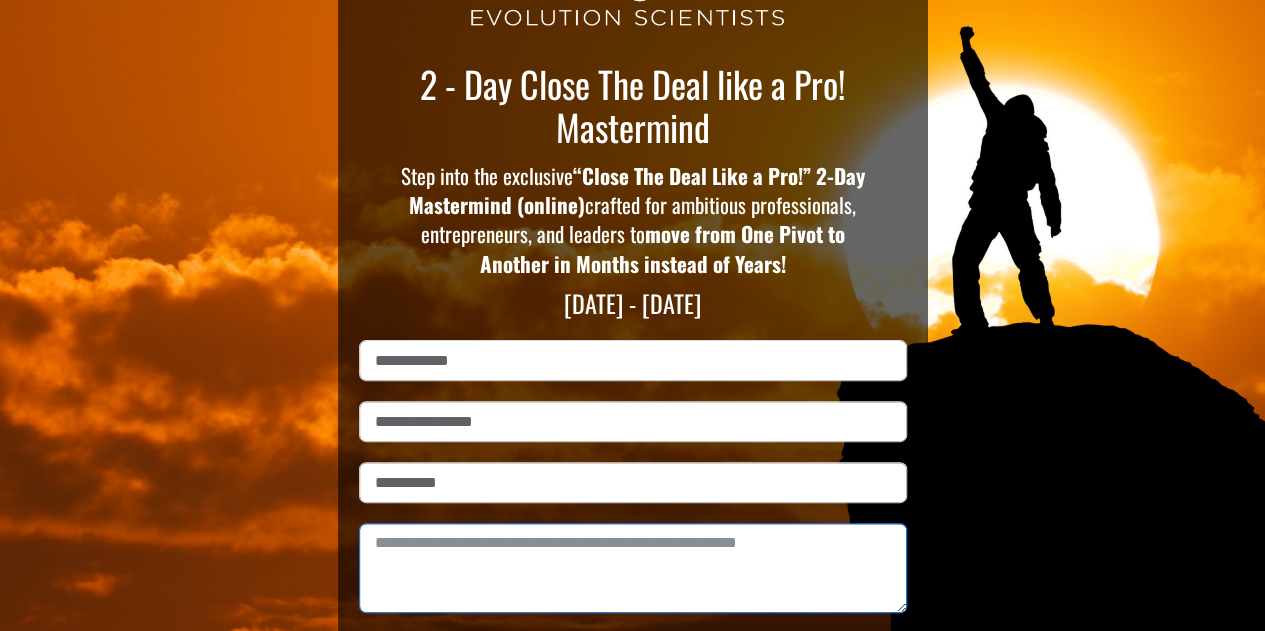 scroll, scrollTop: 117, scrollLeft: 0, axis: vertical 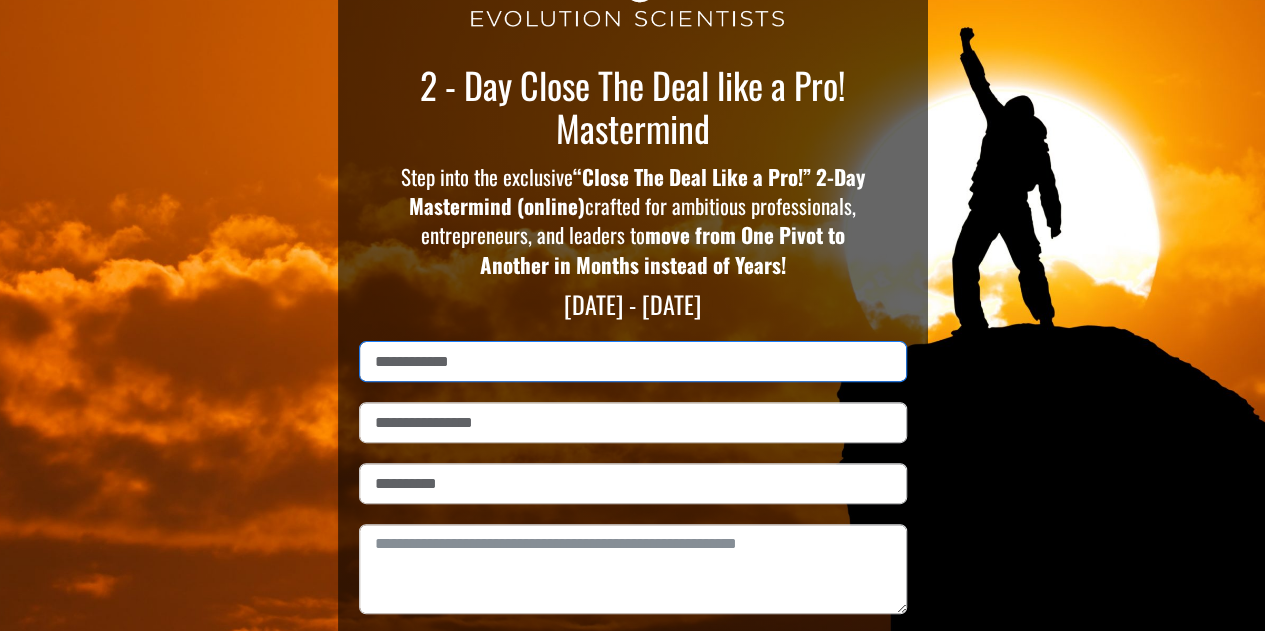click on "**********" at bounding box center [633, 361] 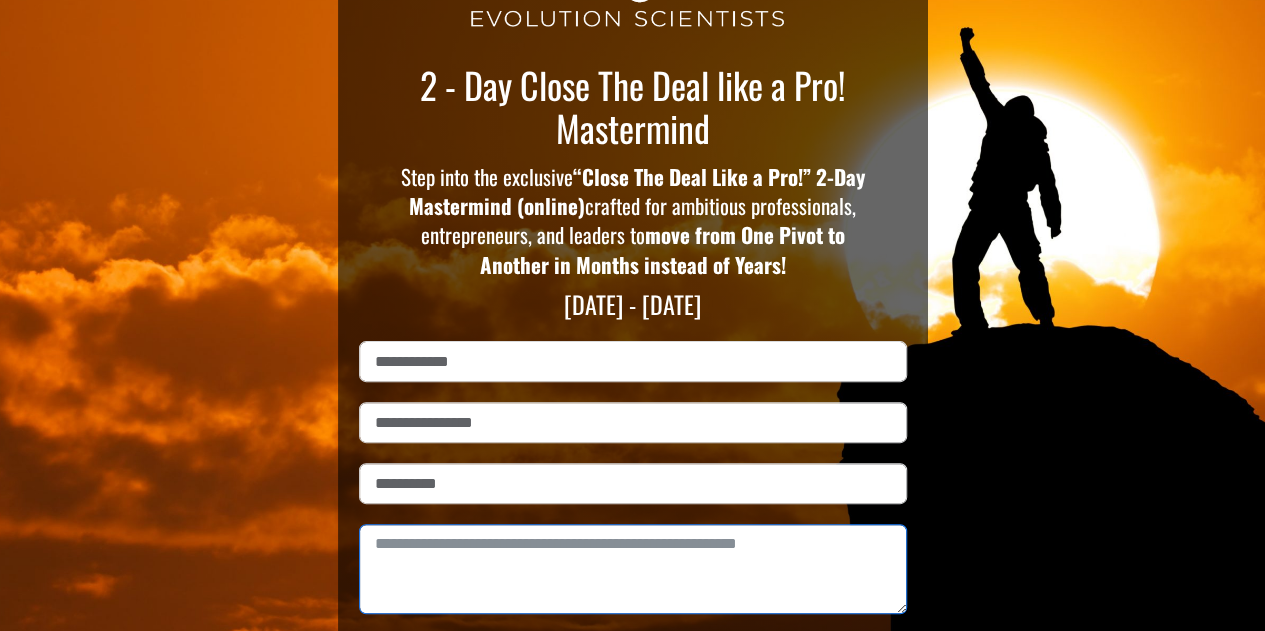 click at bounding box center (633, 569) 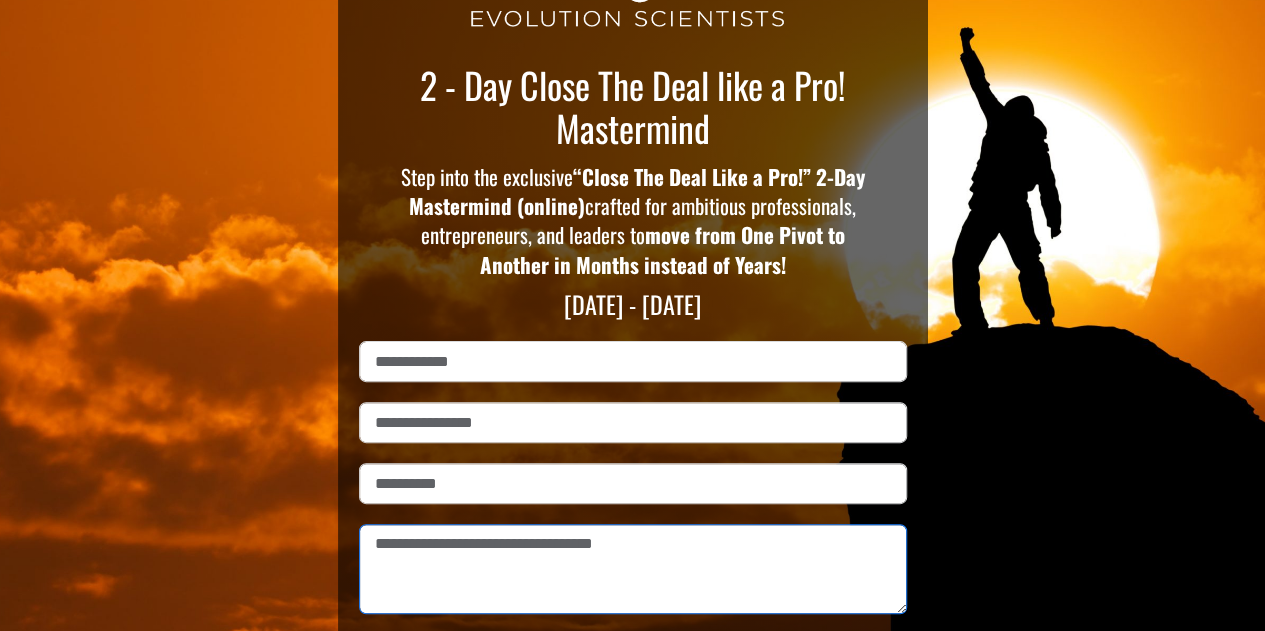 click on "**********" at bounding box center [633, 569] 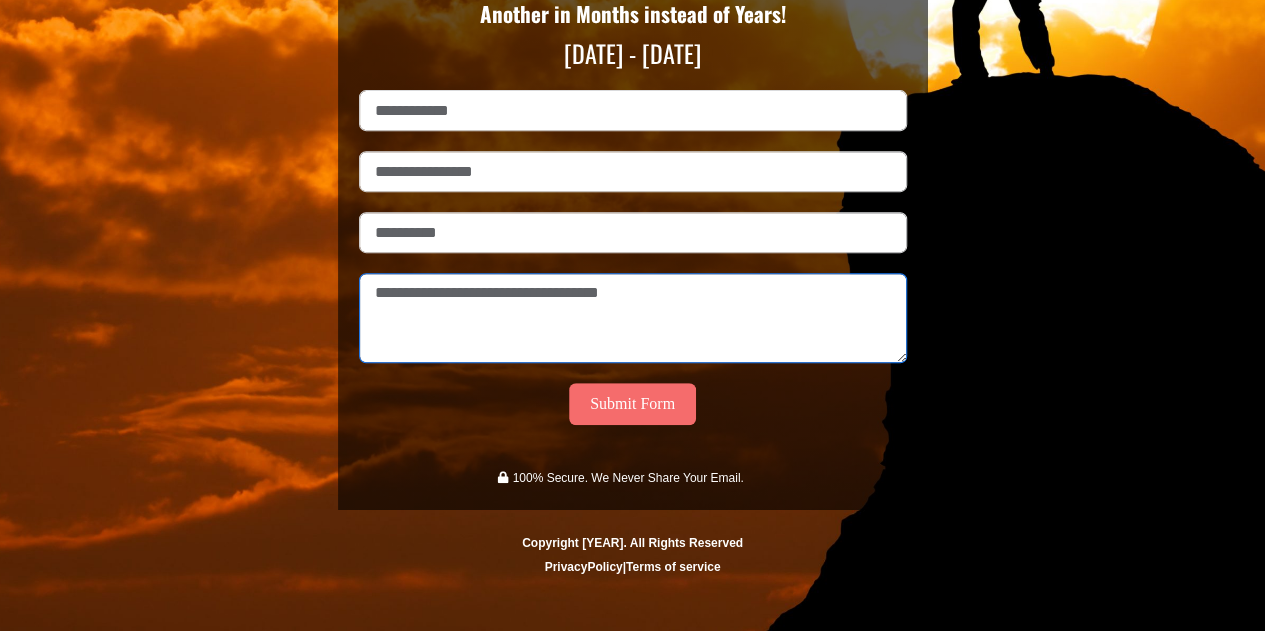 scroll, scrollTop: 378, scrollLeft: 0, axis: vertical 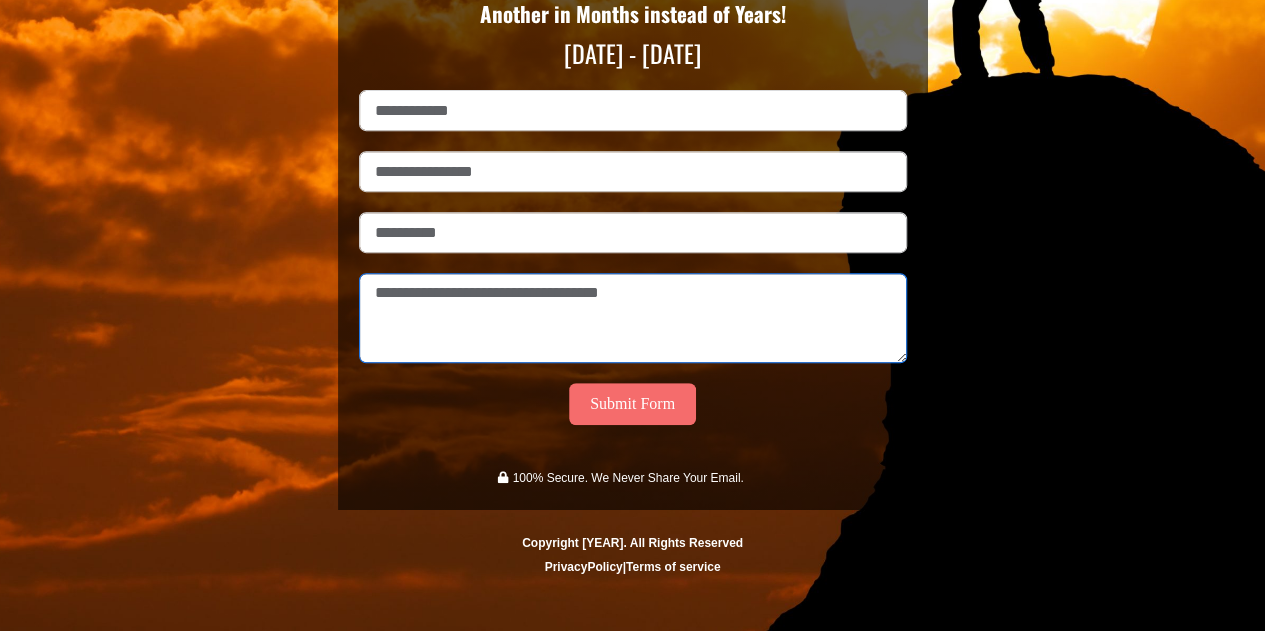 type on "**********" 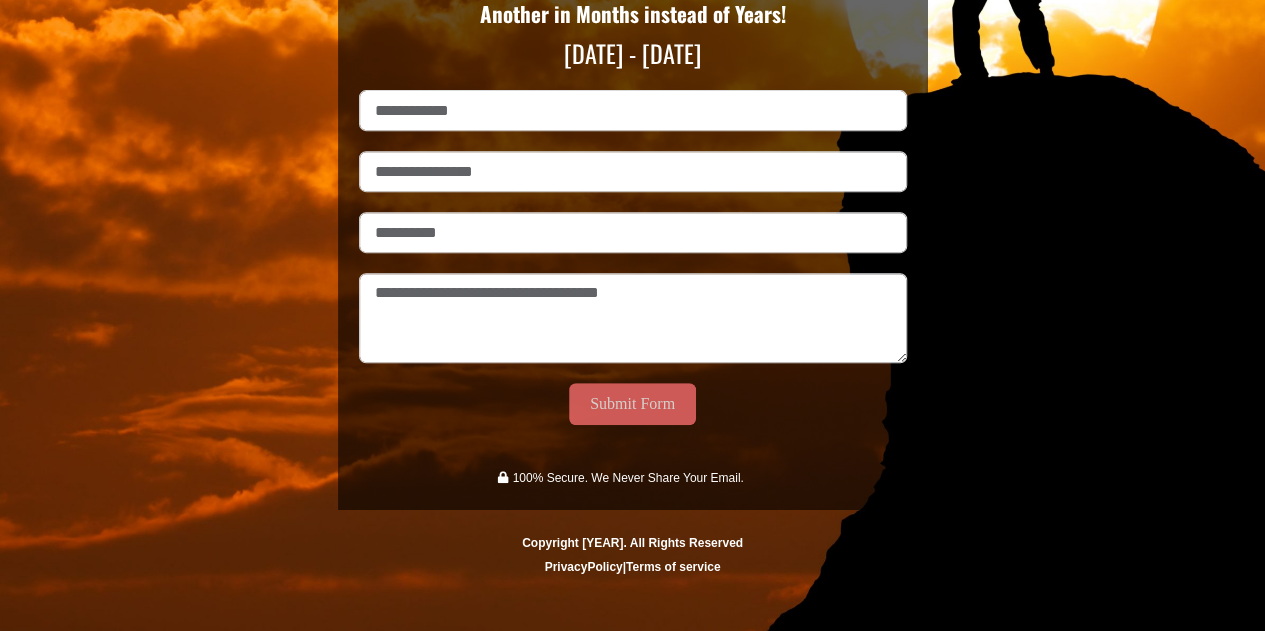 click on "Submit Form" at bounding box center [632, 404] 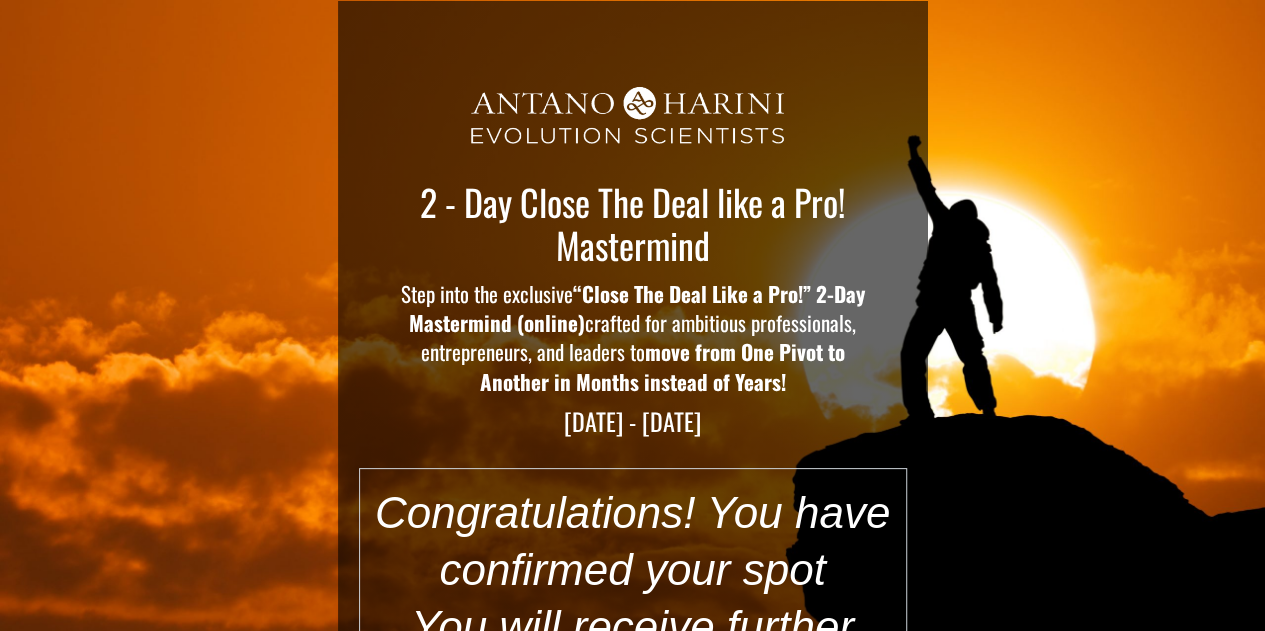 scroll, scrollTop: 304, scrollLeft: 0, axis: vertical 